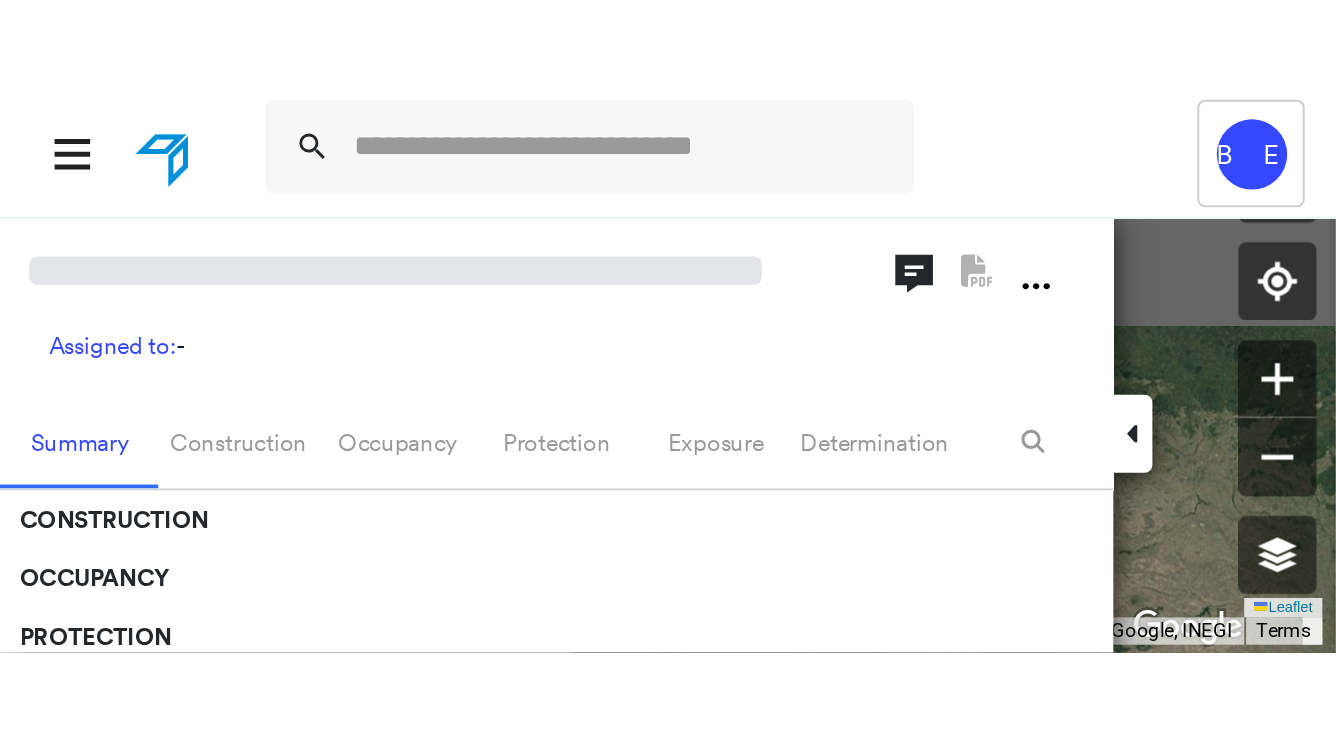 scroll, scrollTop: 0, scrollLeft: 0, axis: both 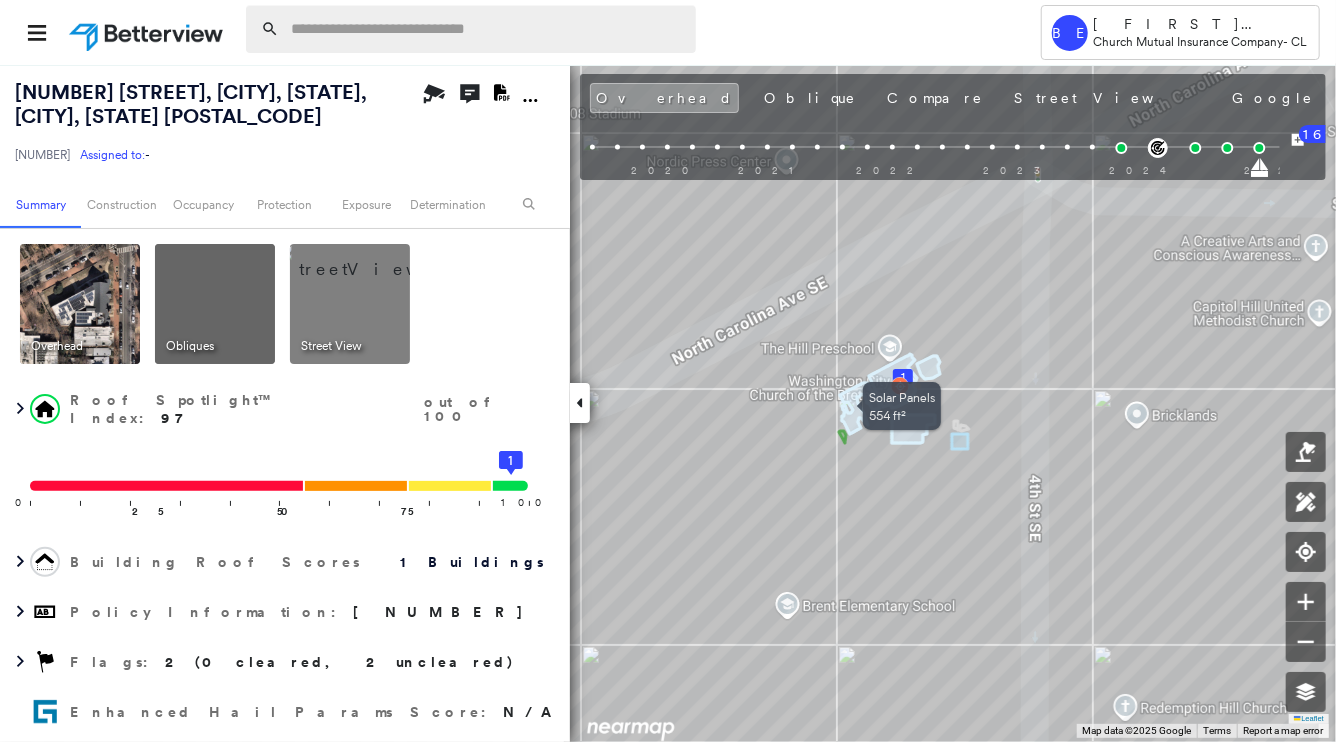 click at bounding box center [487, 29] 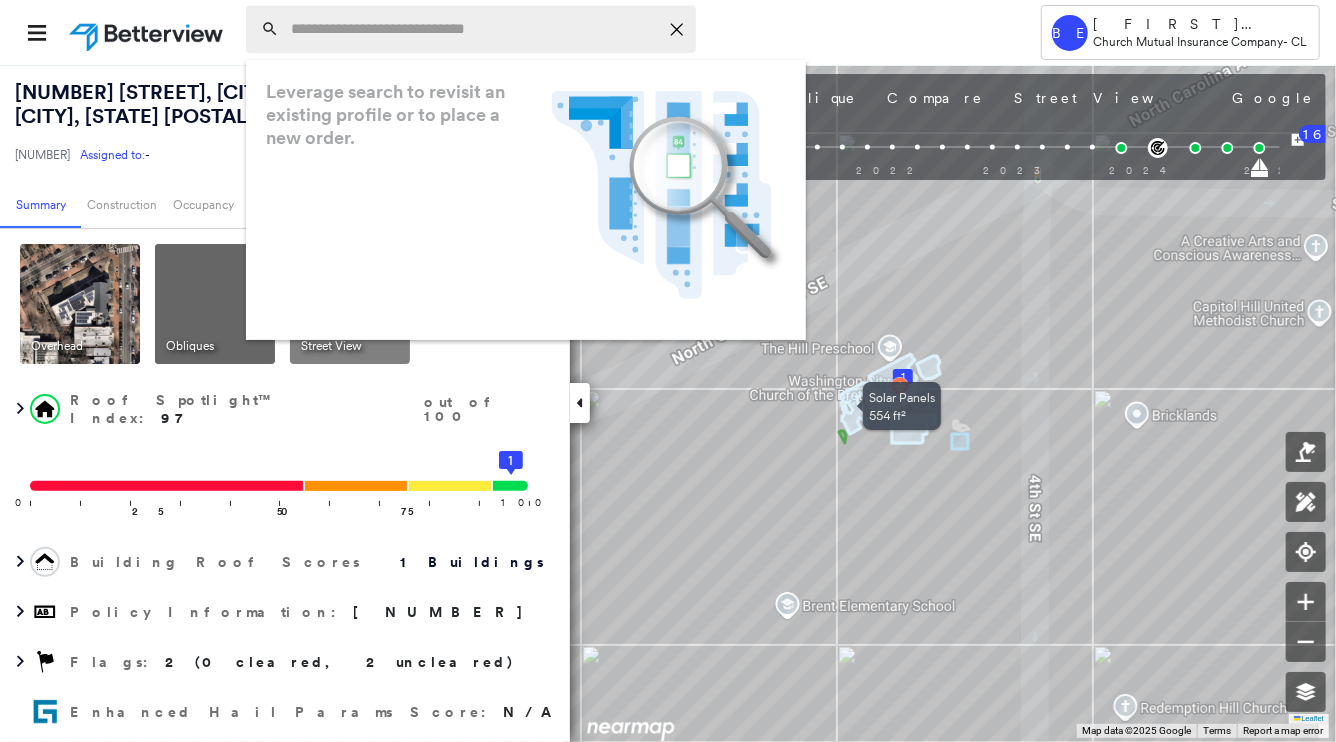 paste on "**********" 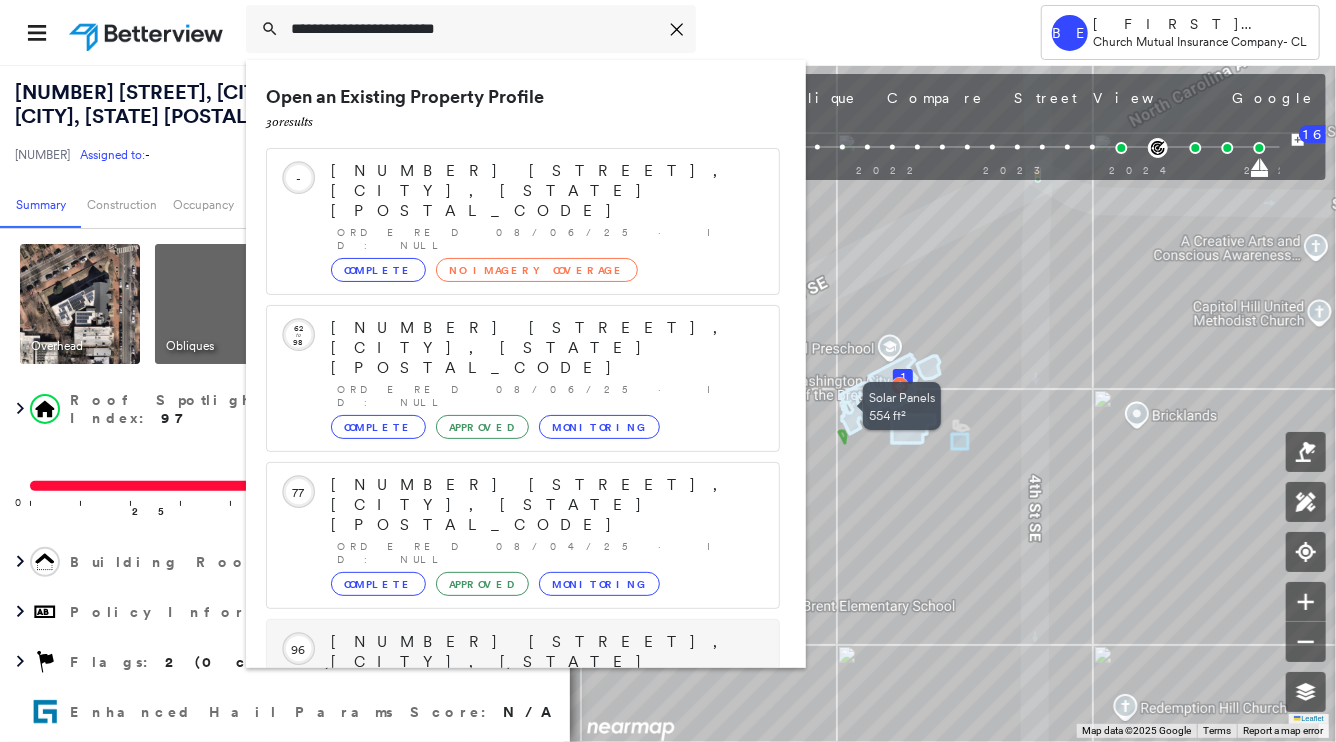 scroll, scrollTop: 226, scrollLeft: 0, axis: vertical 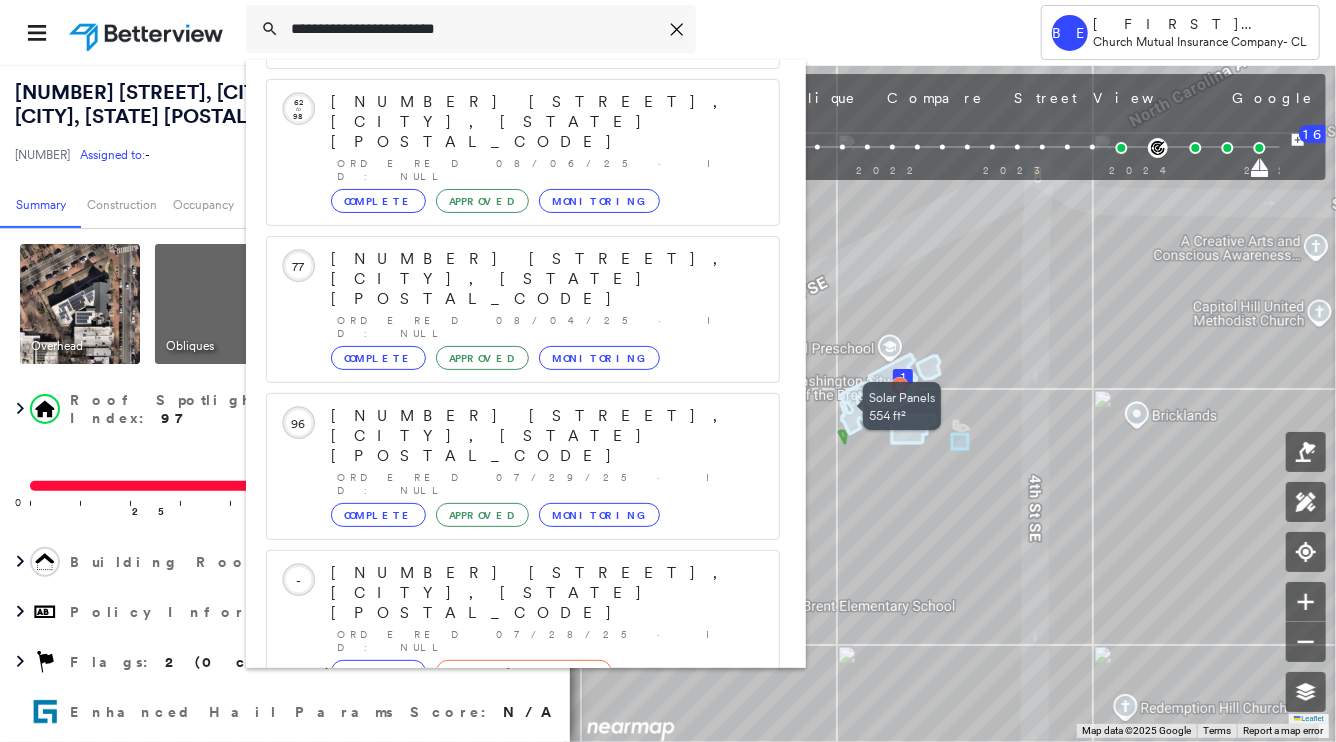 type on "**********" 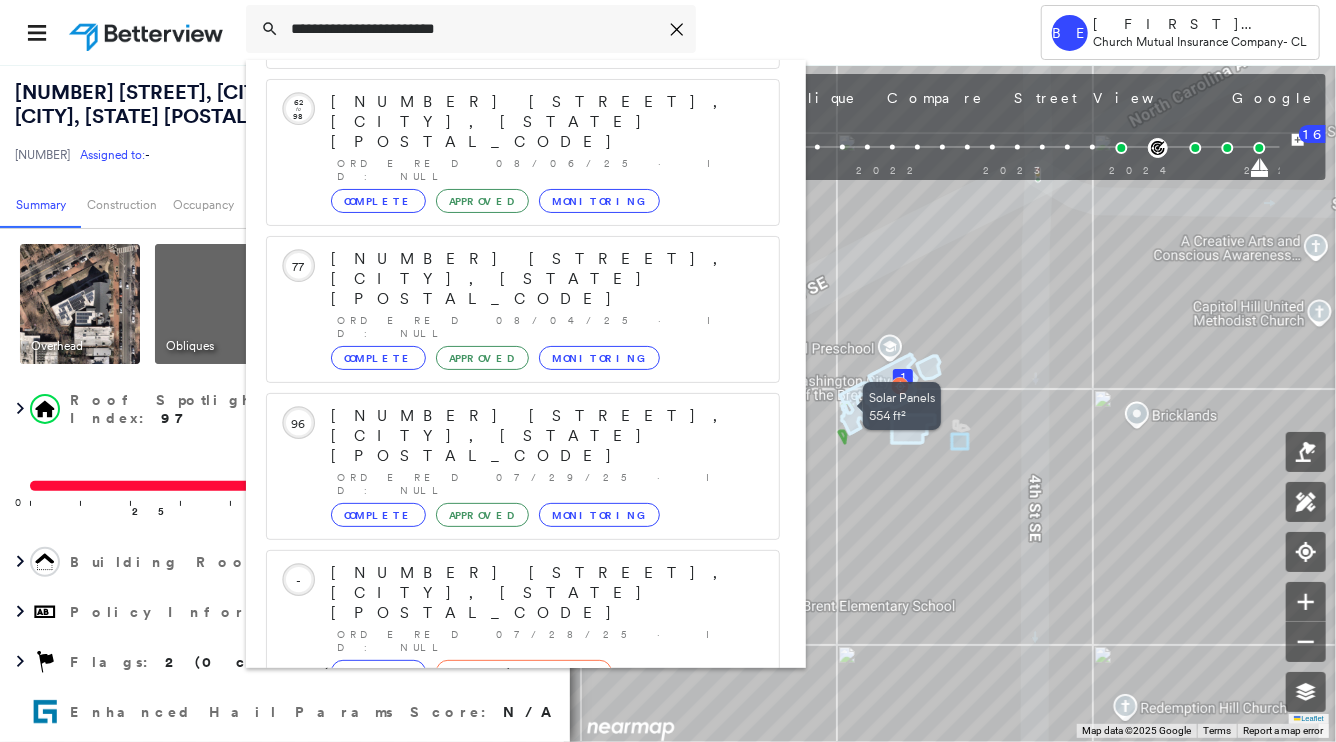 click on "Show  5  more existing properties" at bounding box center [524, 740] 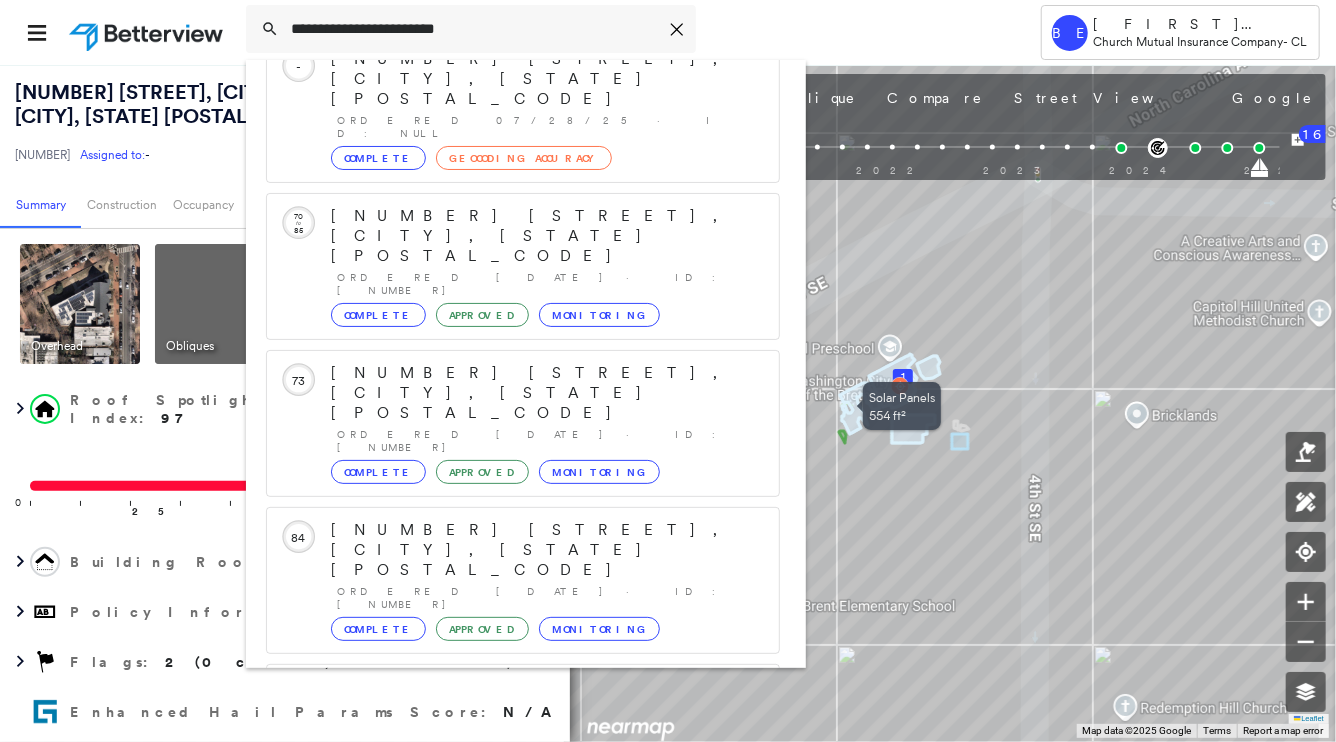 click on "Show  5  more existing properties" at bounding box center (524, 1011) 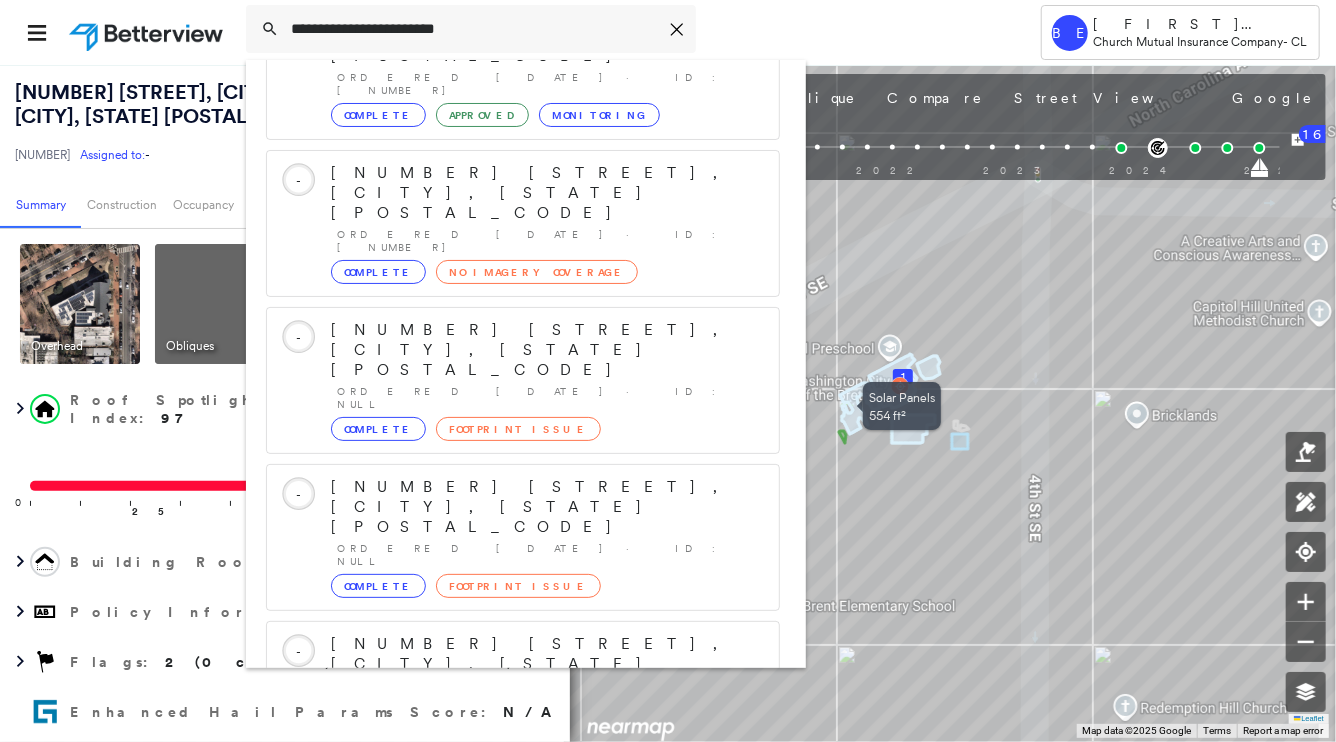 click on "Show  5  more existing properties" at bounding box center (524, 1282) 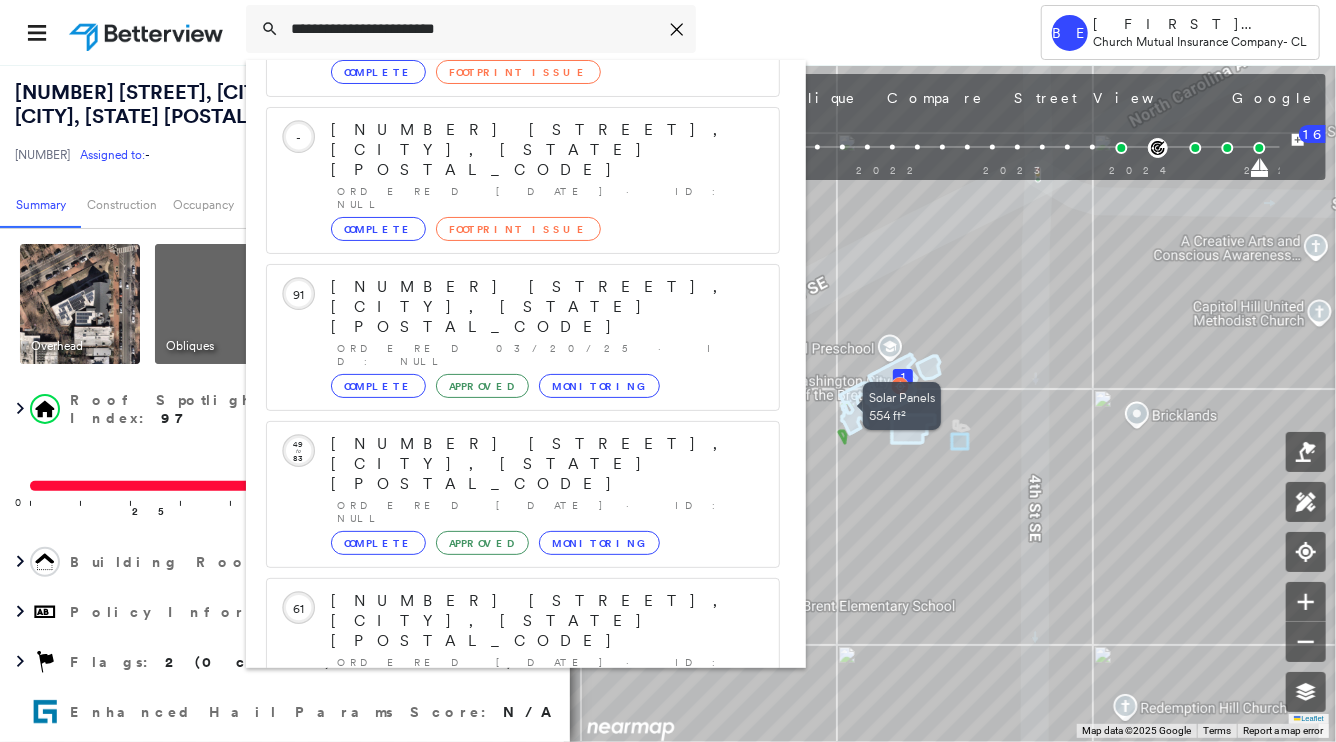 click on "Show  5  more existing properties" at bounding box center [524, 1553] 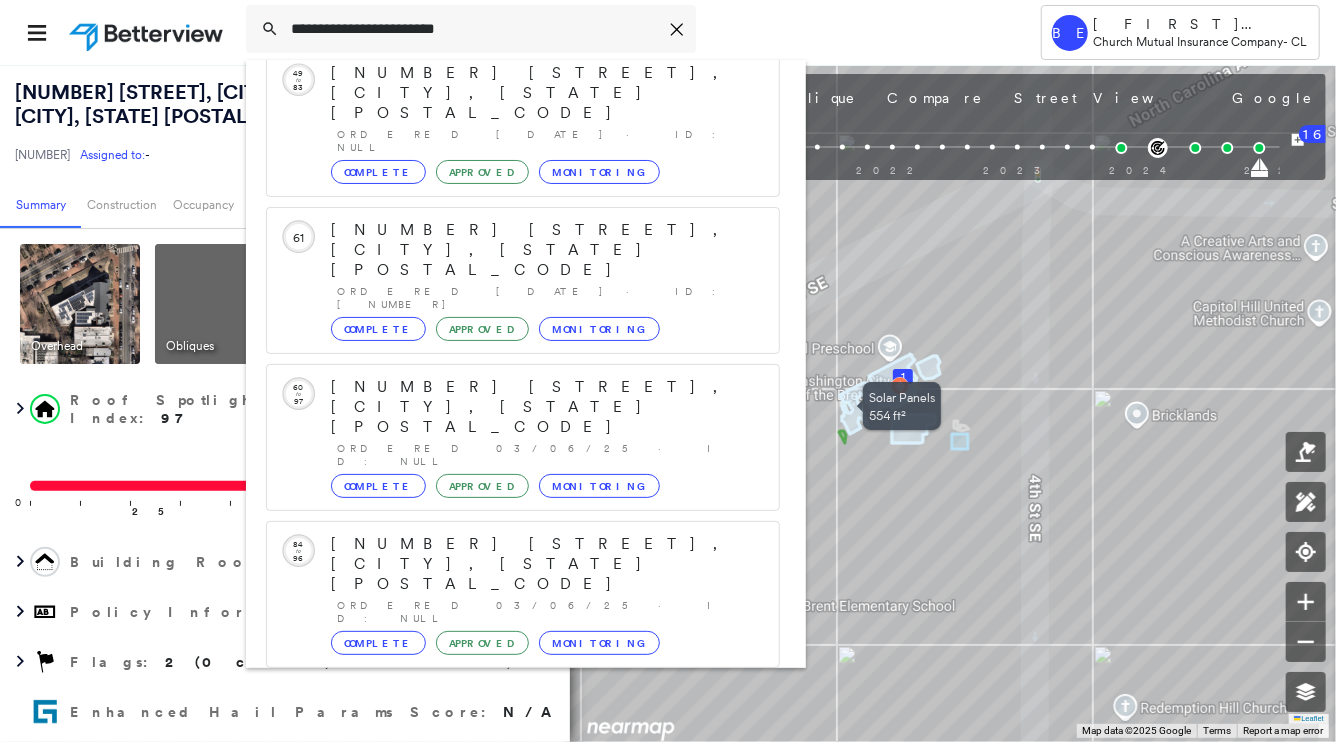 scroll, scrollTop: 2282, scrollLeft: 0, axis: vertical 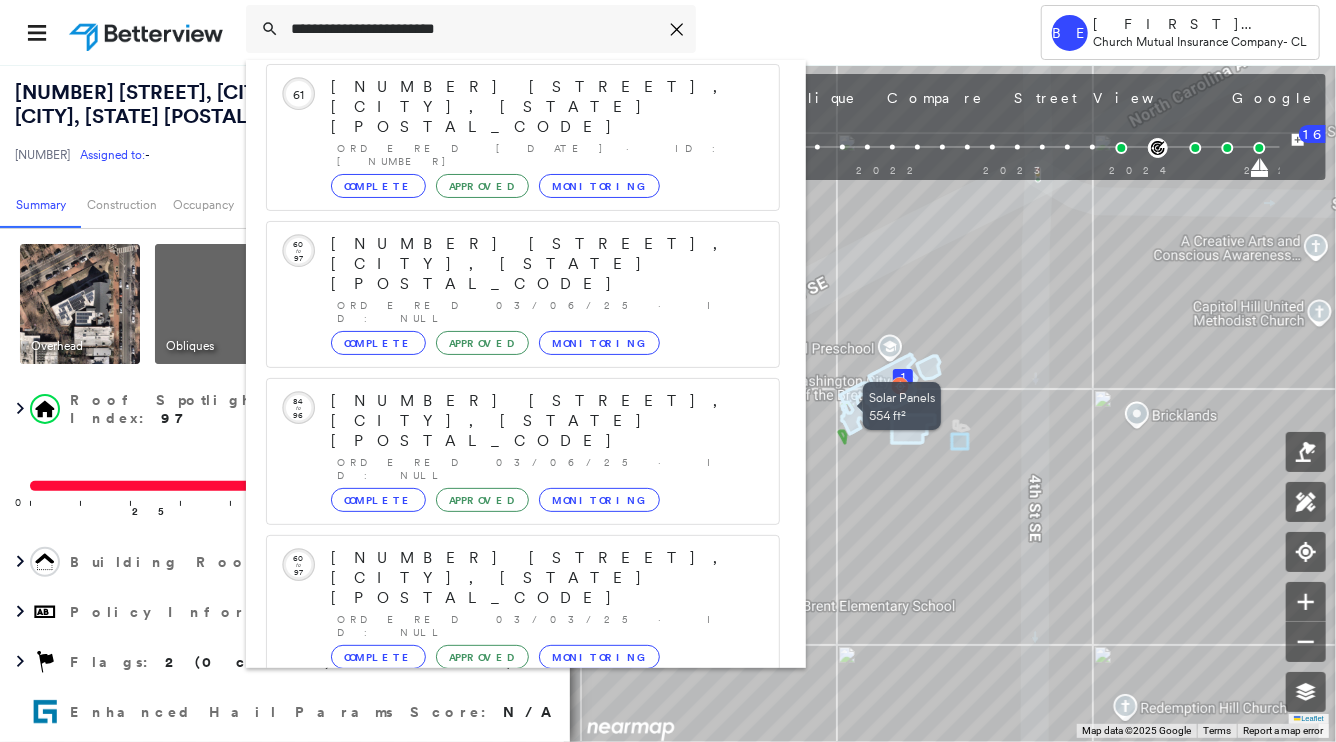 click on "Show  5  more existing properties" at bounding box center [524, 1824] 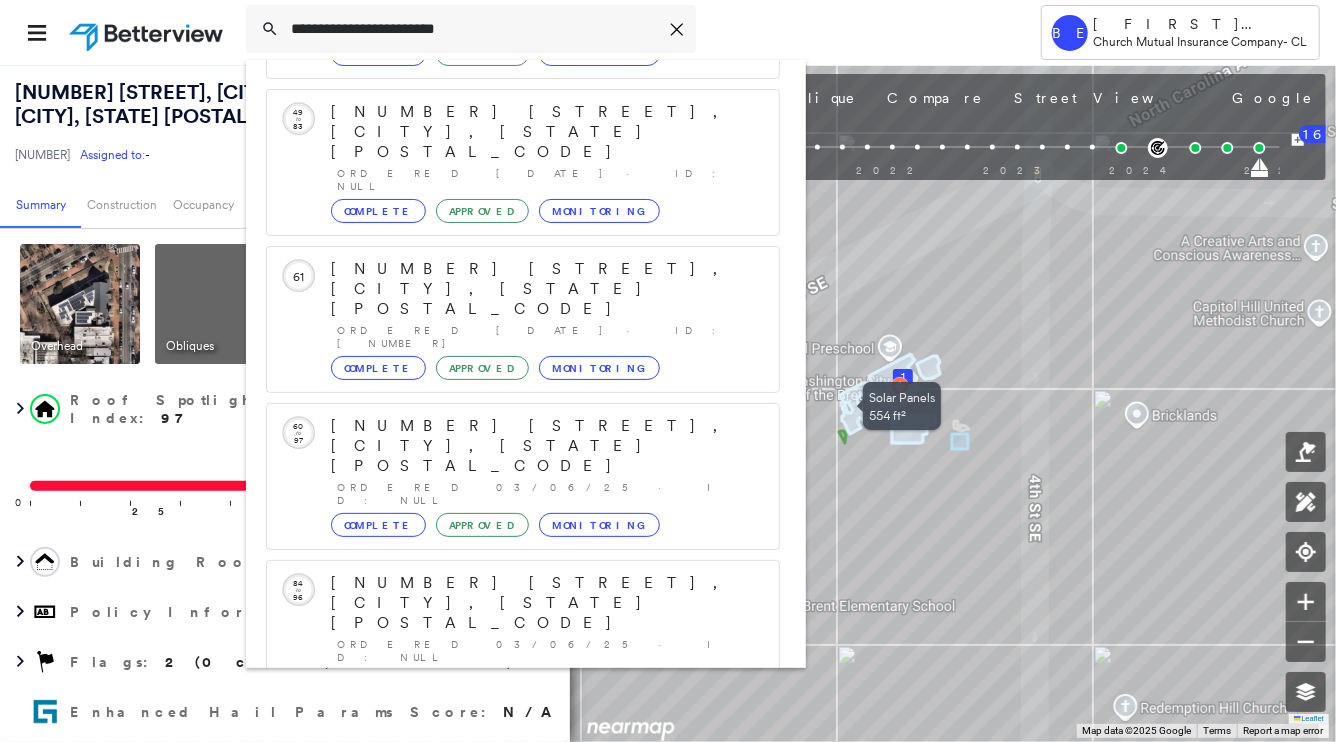 scroll, scrollTop: 2764, scrollLeft: 0, axis: vertical 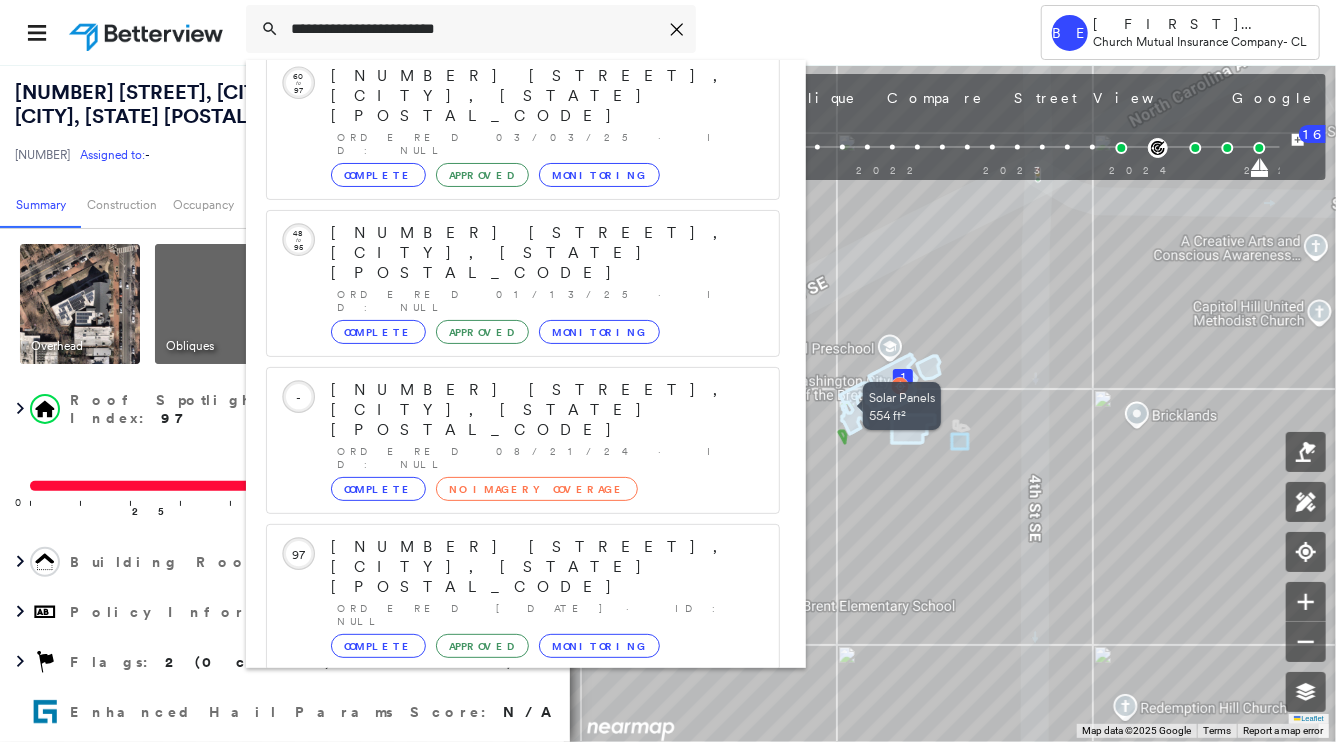 click on "[NUMBER] [STREET], [CITY], [STATE] [POSTAL_CODE]" at bounding box center (501, 2200) 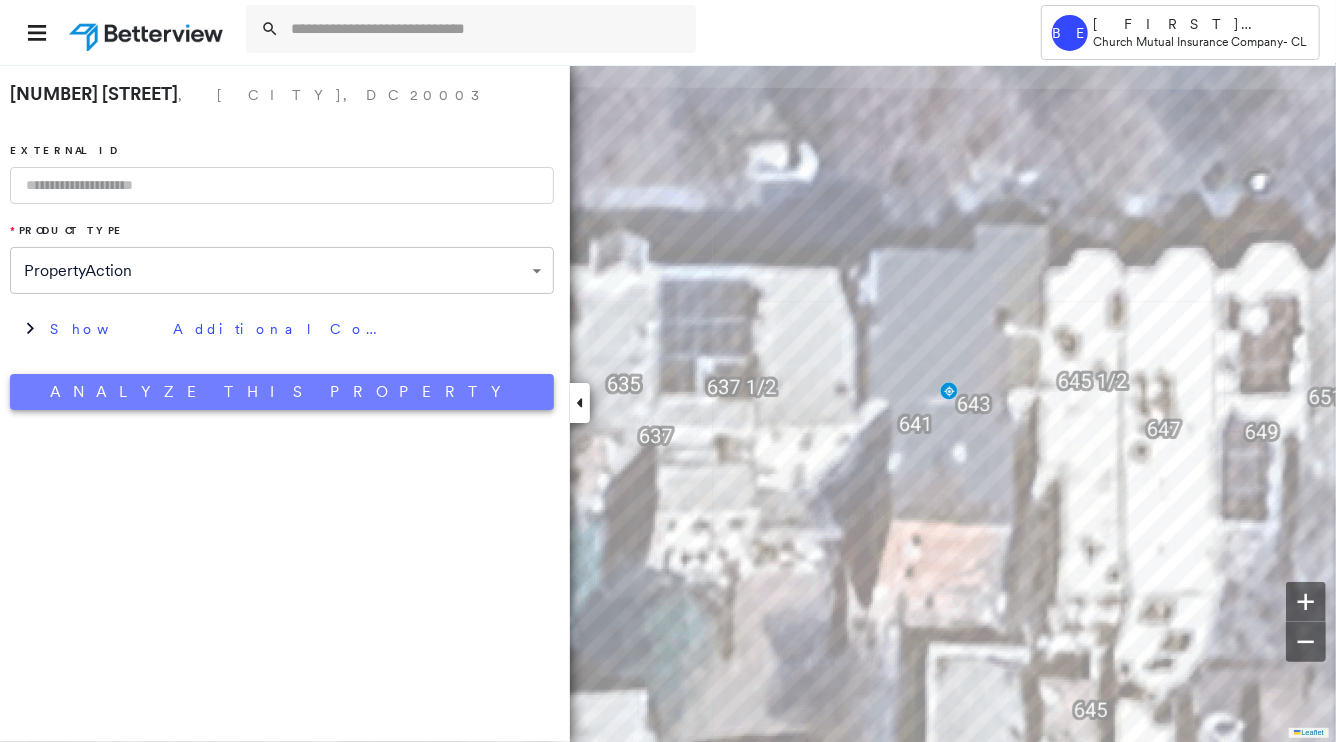 drag, startPoint x: 363, startPoint y: 396, endPoint x: 413, endPoint y: 399, distance: 50.08992 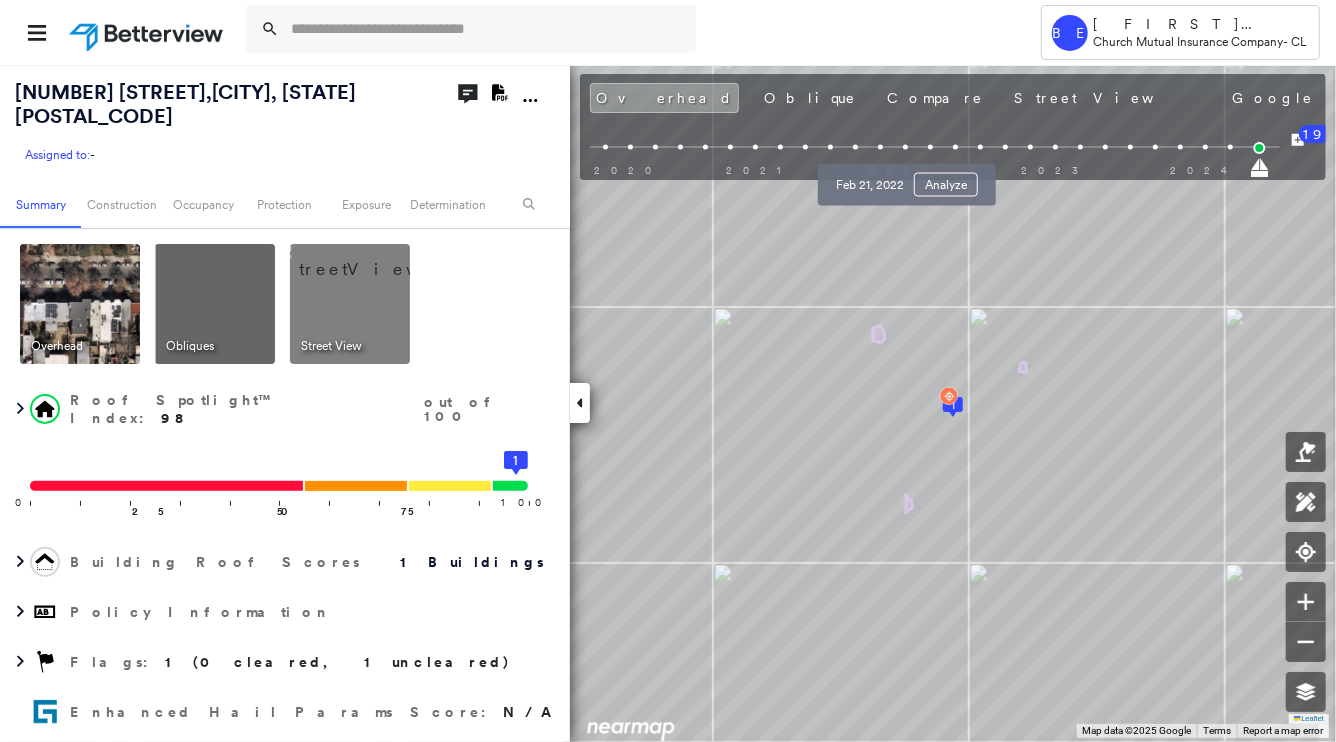 click at bounding box center (905, 147) 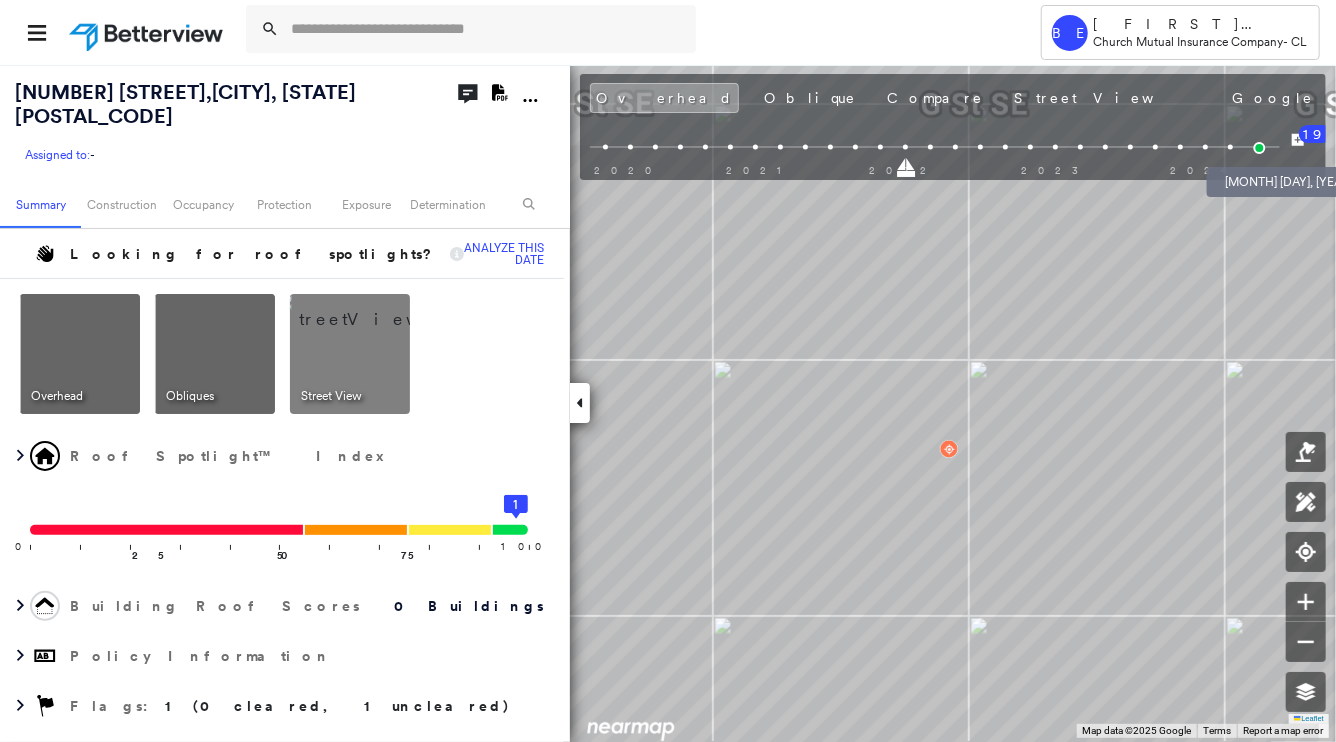 click at bounding box center [1259, 148] 